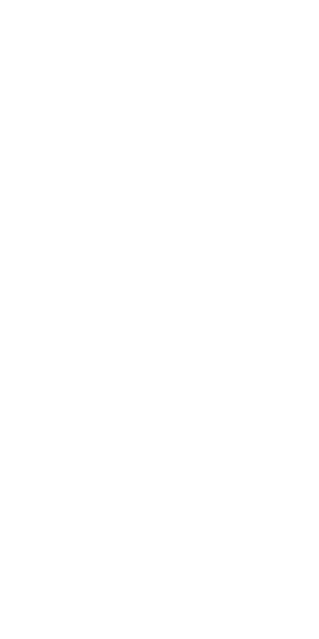 scroll, scrollTop: 0, scrollLeft: 0, axis: both 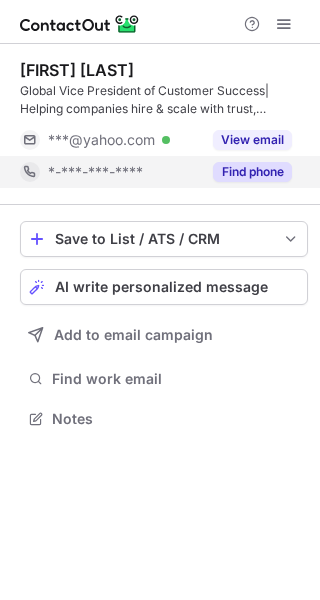 click on "Find phone" at bounding box center [252, 172] 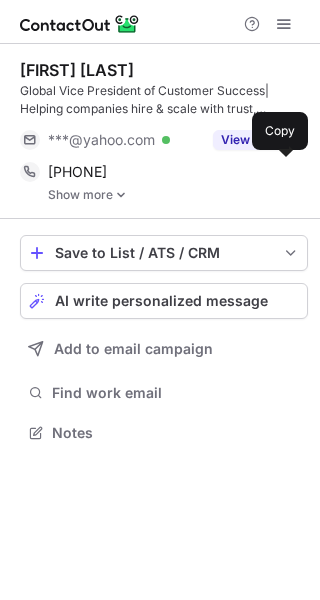 scroll, scrollTop: 9, scrollLeft: 10, axis: both 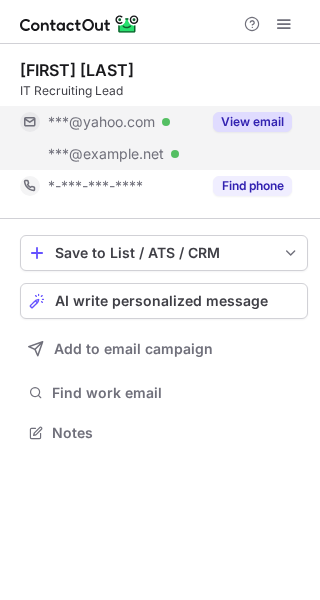 click on "View email" at bounding box center (252, 122) 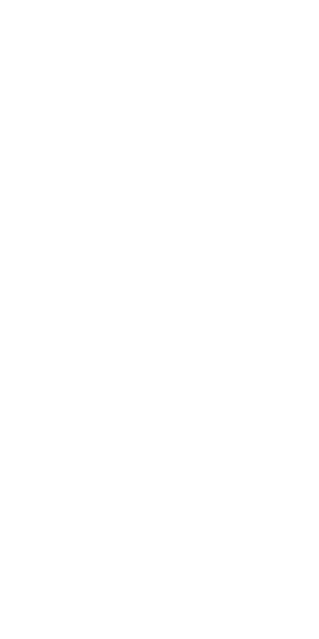 scroll, scrollTop: 0, scrollLeft: 0, axis: both 